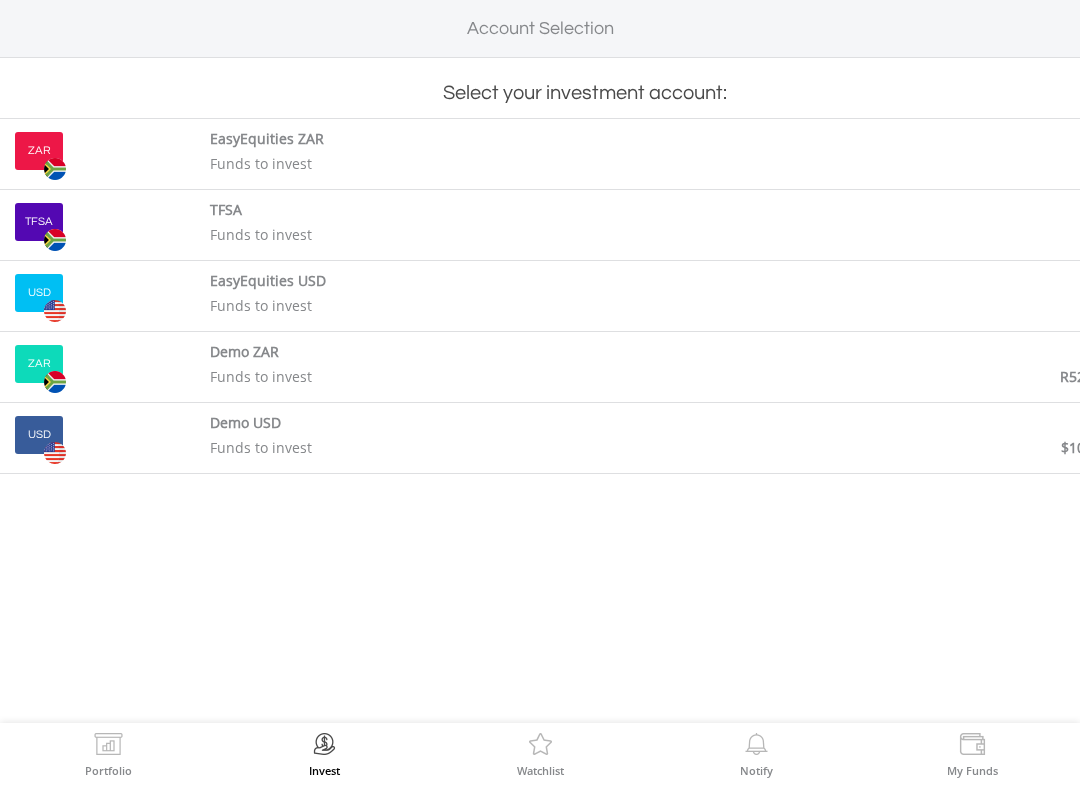 scroll, scrollTop: 0, scrollLeft: 0, axis: both 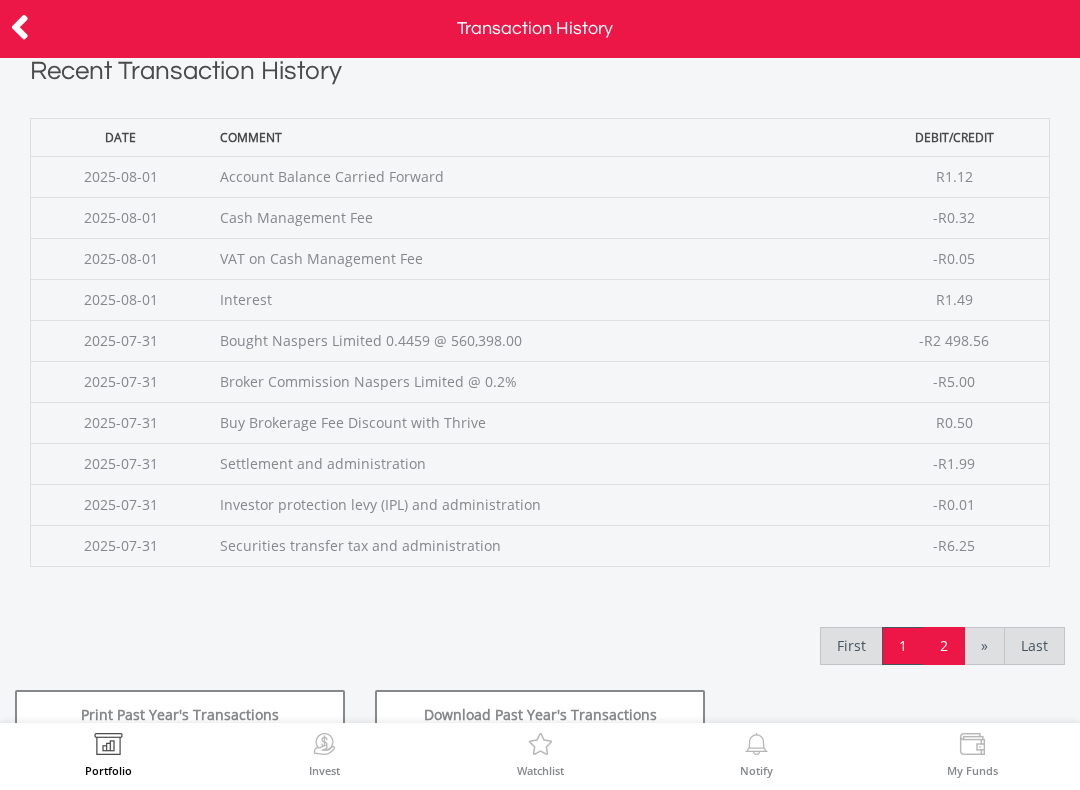 click on "2" at bounding box center (944, 646) 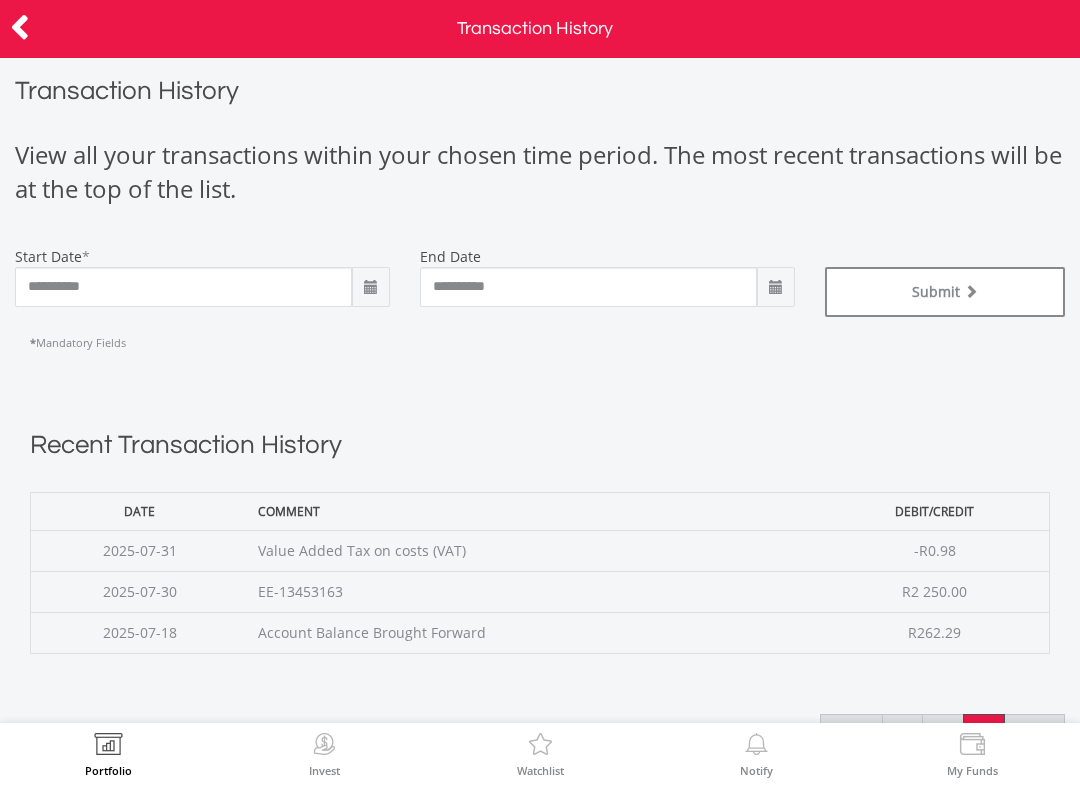 scroll, scrollTop: 0, scrollLeft: 0, axis: both 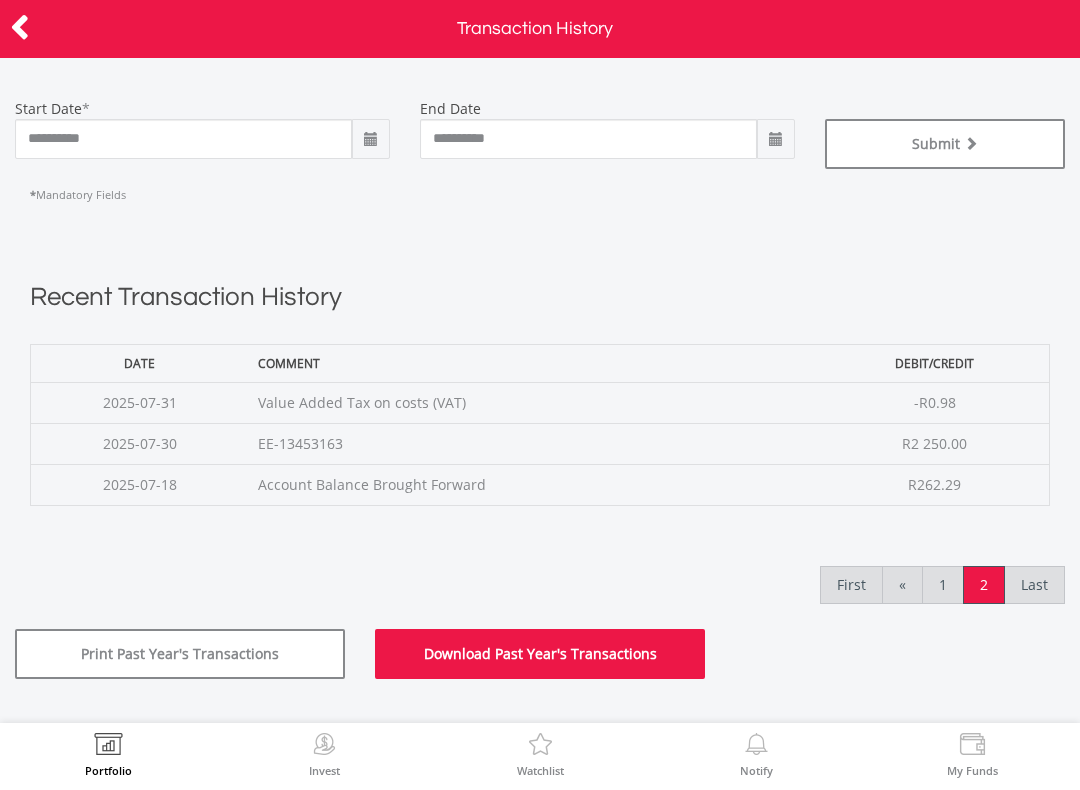 click on "Download Past Year's Transactions" at bounding box center (540, 654) 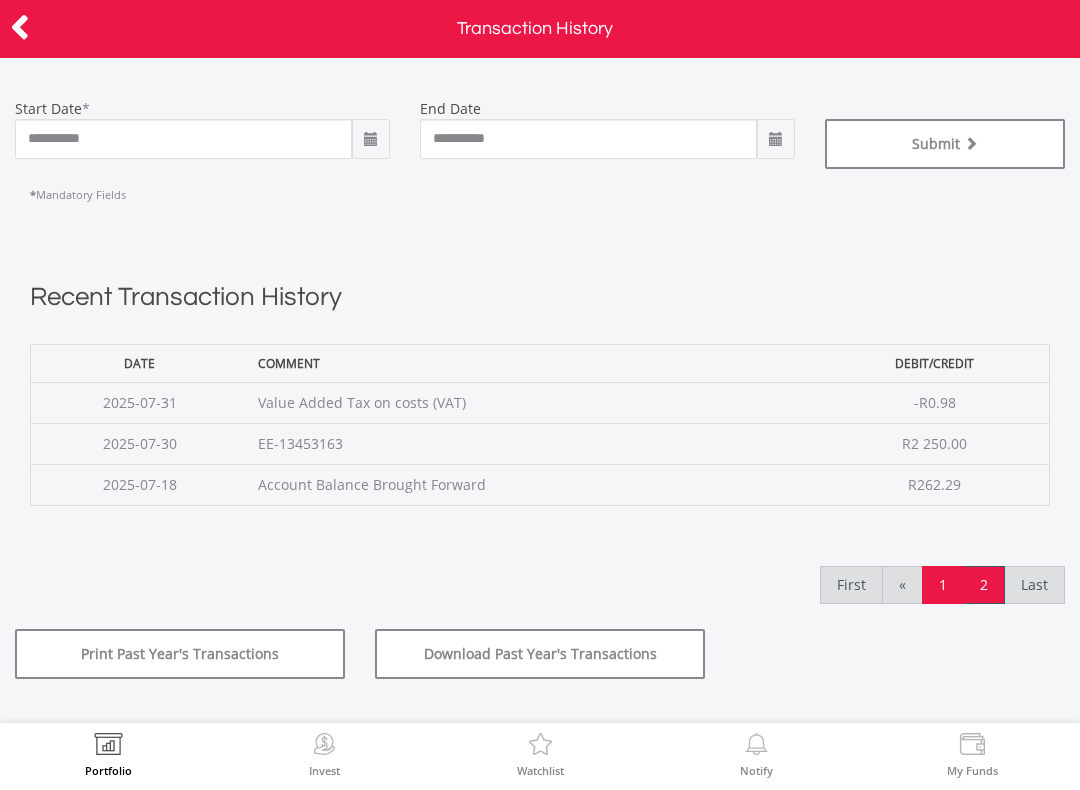 click on "1" at bounding box center [943, 585] 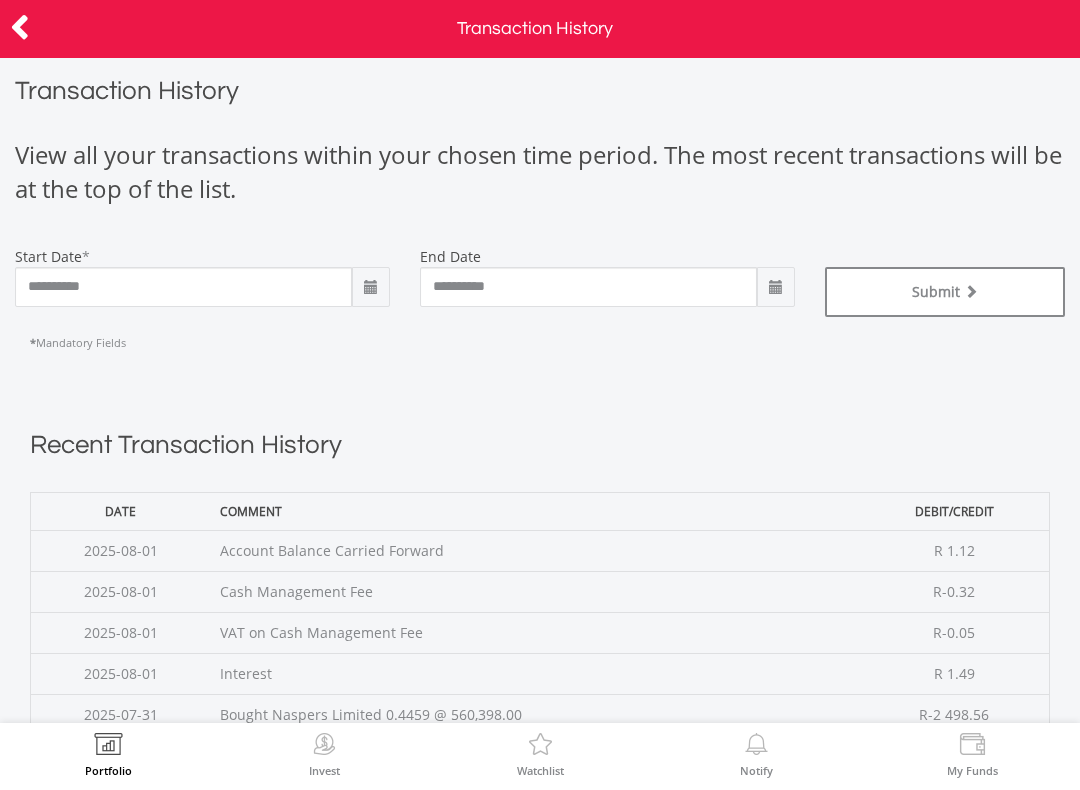 scroll, scrollTop: 0, scrollLeft: 0, axis: both 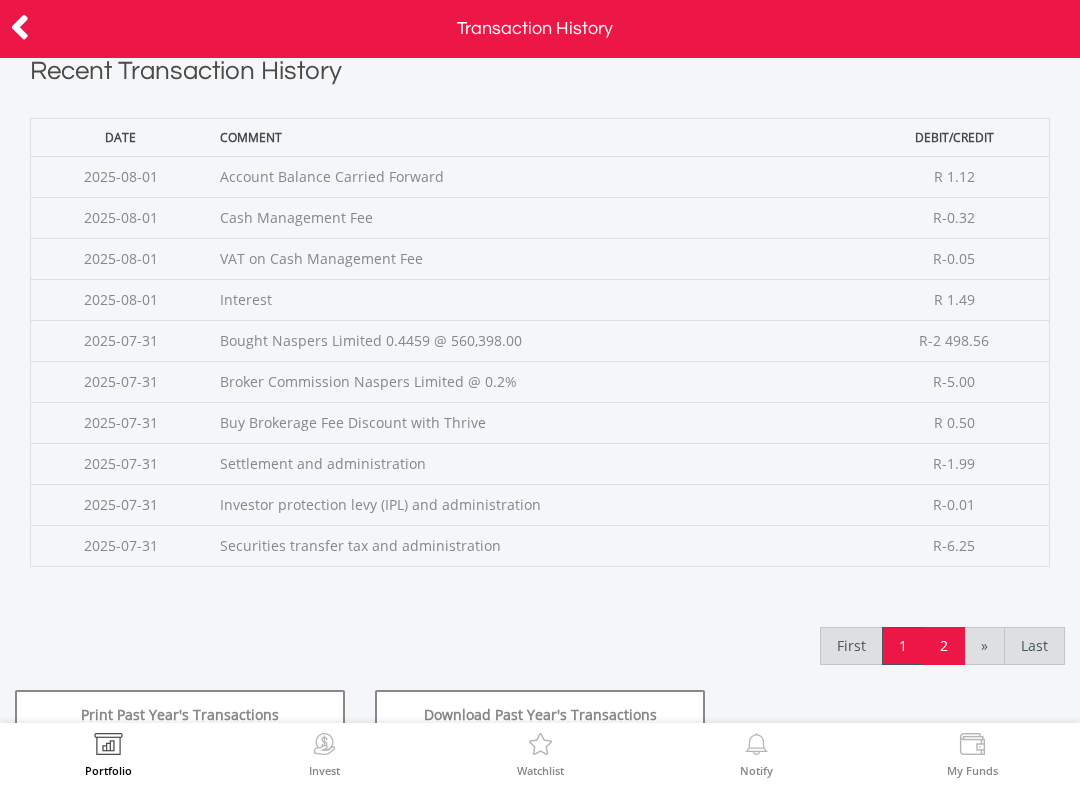 click on "2" at bounding box center (944, 646) 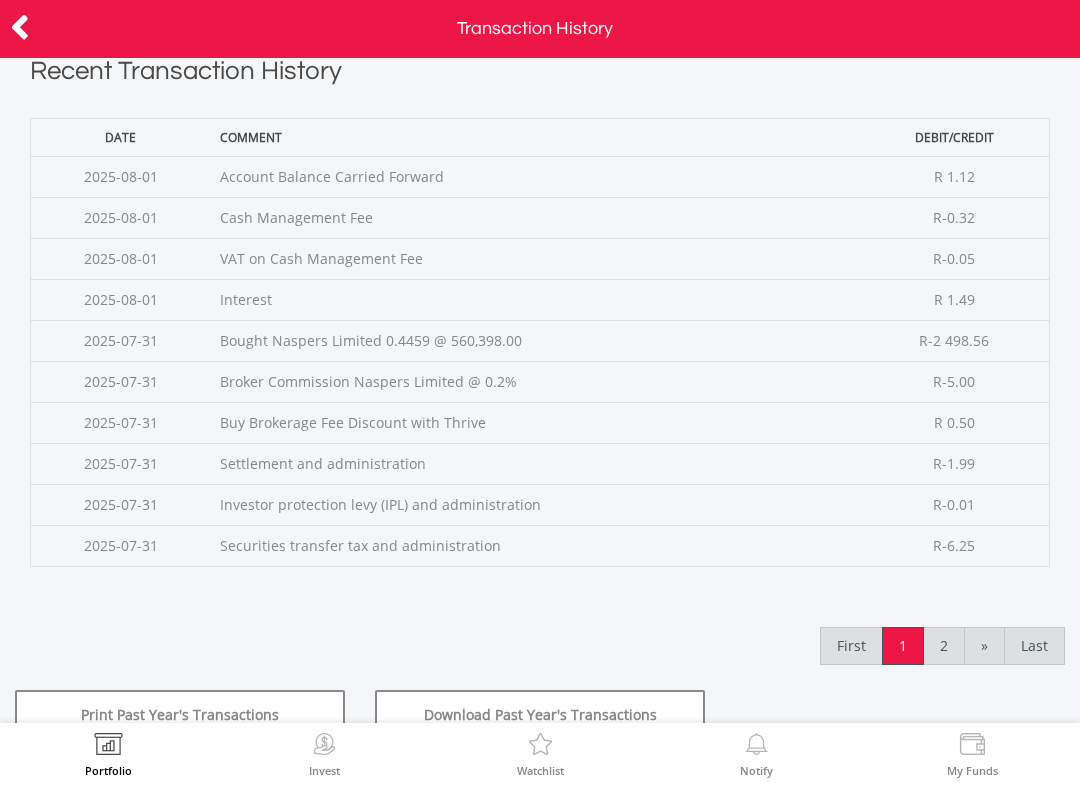 click at bounding box center [20, 27] 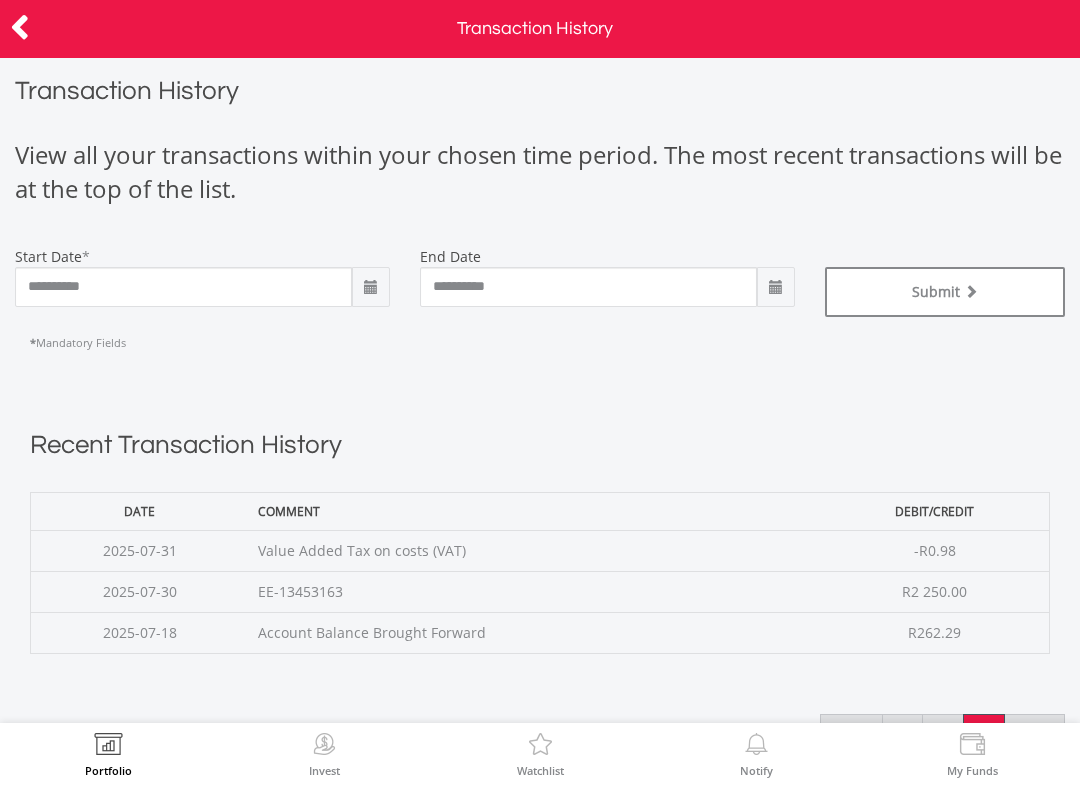 scroll, scrollTop: 0, scrollLeft: 0, axis: both 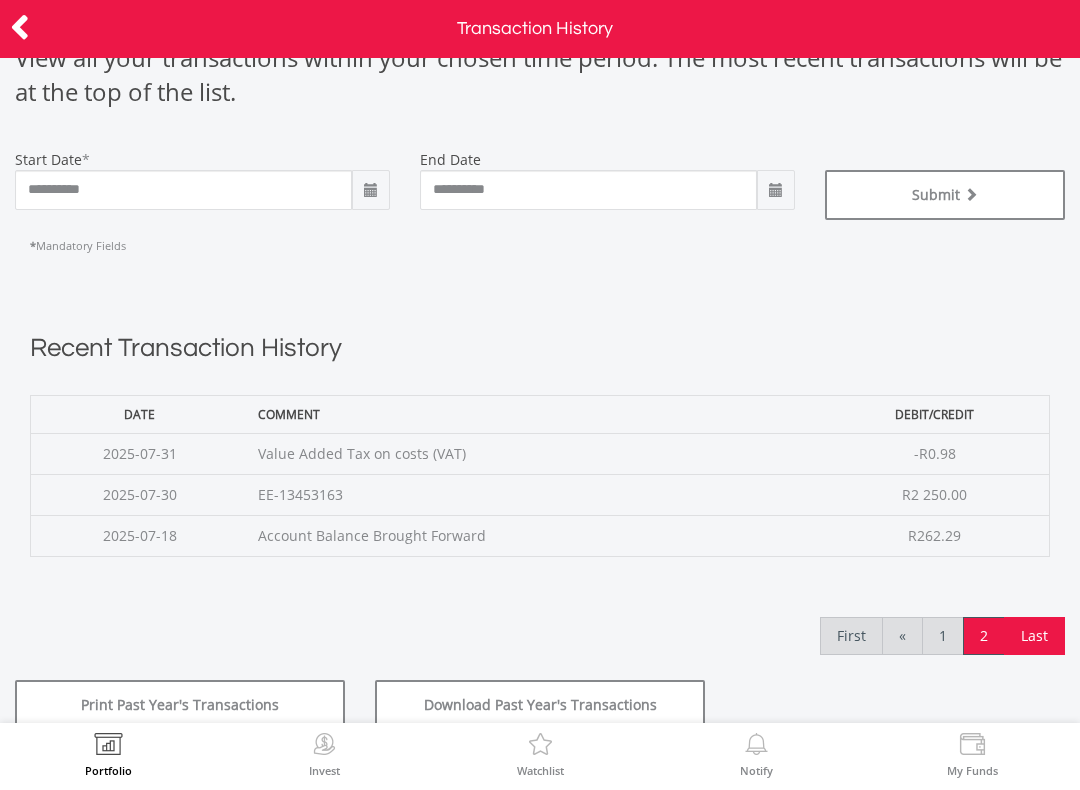 click on "Last" at bounding box center [1034, 636] 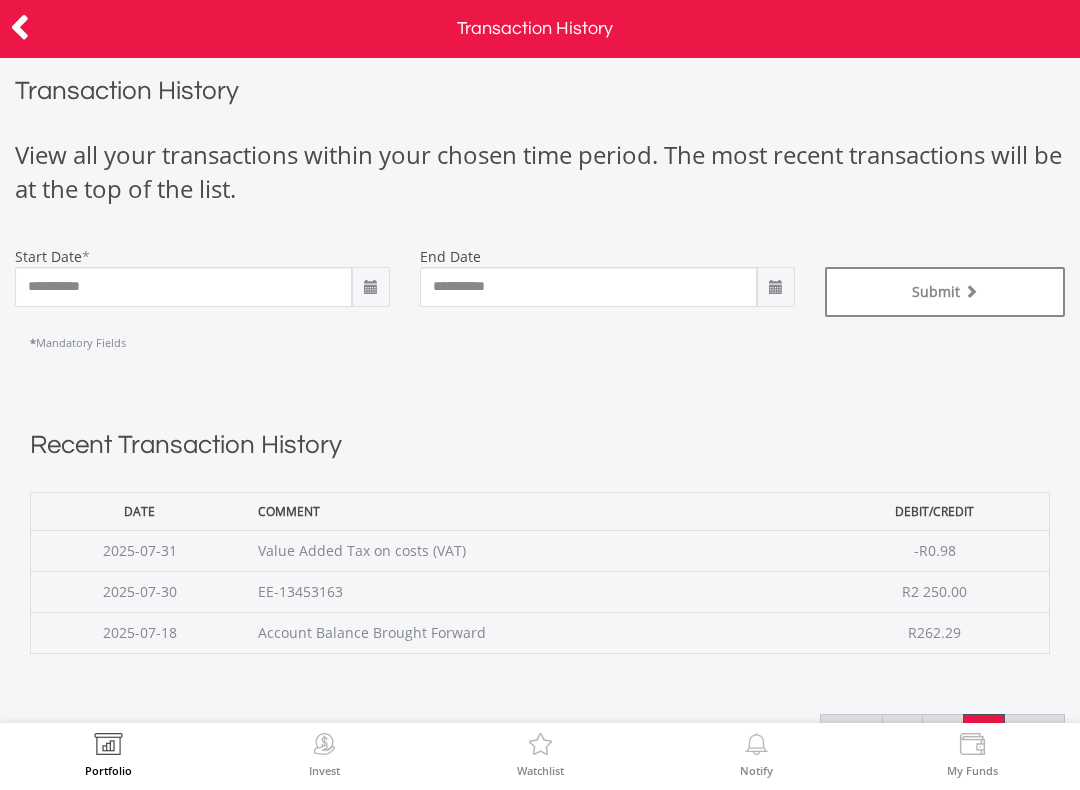 scroll, scrollTop: 0, scrollLeft: 0, axis: both 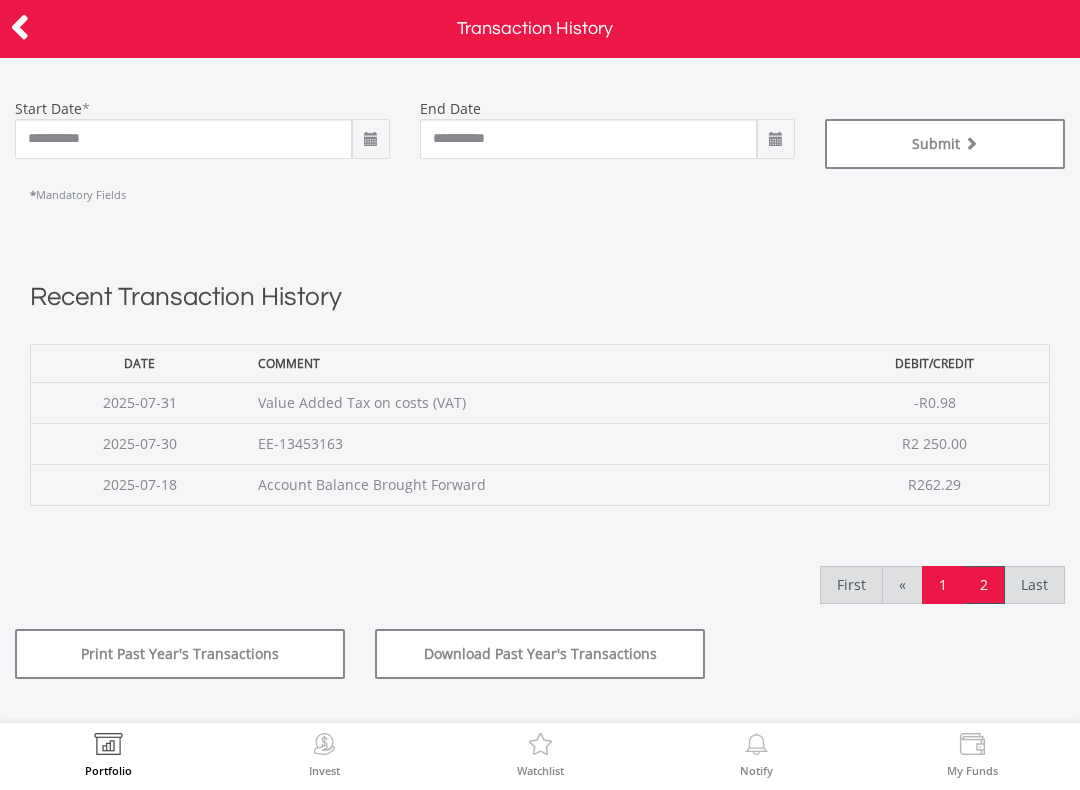 click on "1" at bounding box center (943, 585) 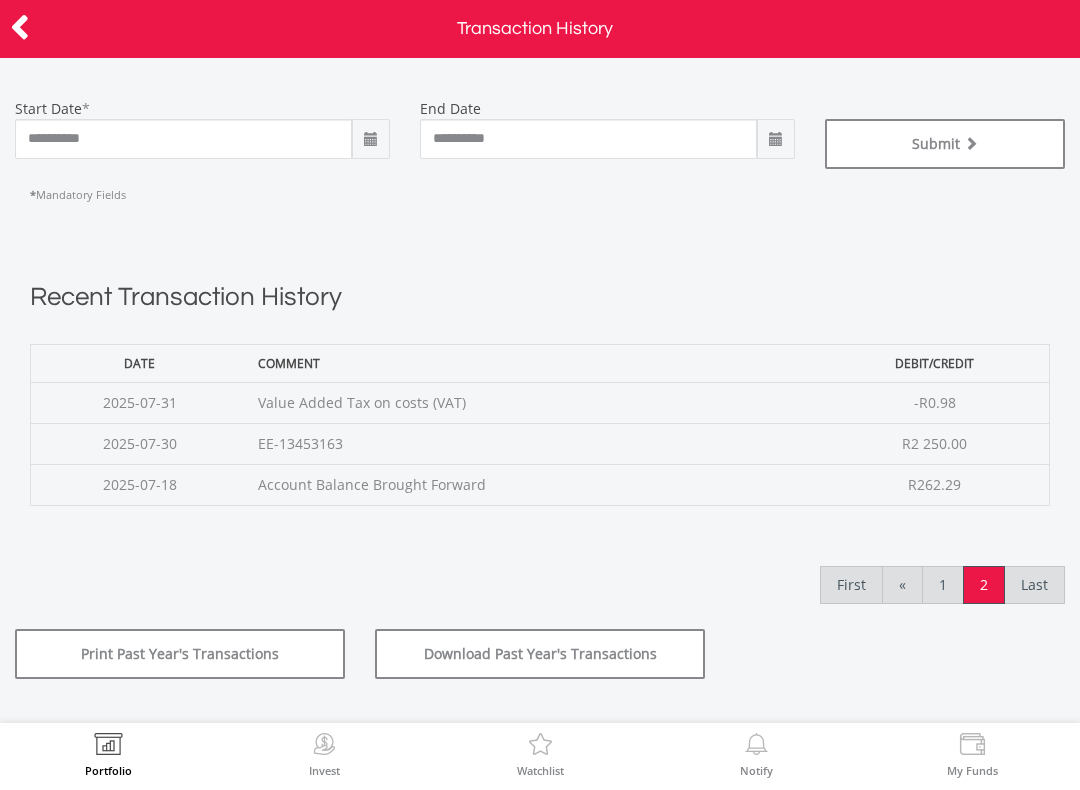 click at bounding box center [20, 27] 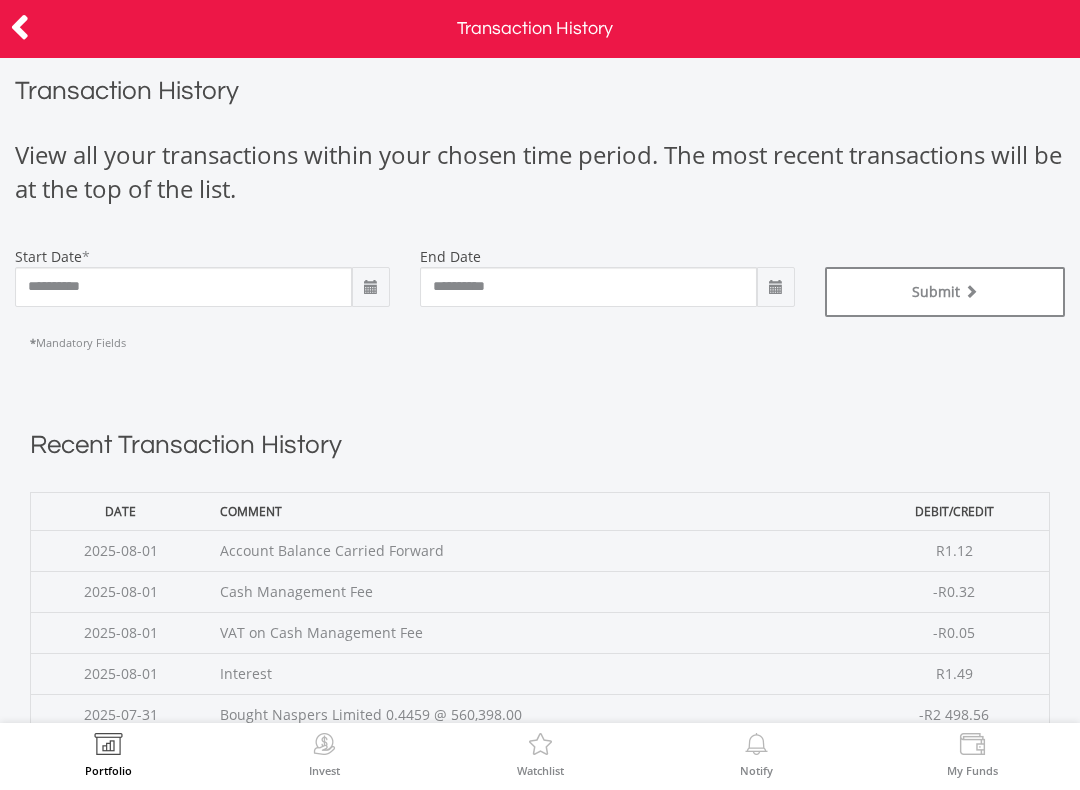 scroll, scrollTop: 0, scrollLeft: 0, axis: both 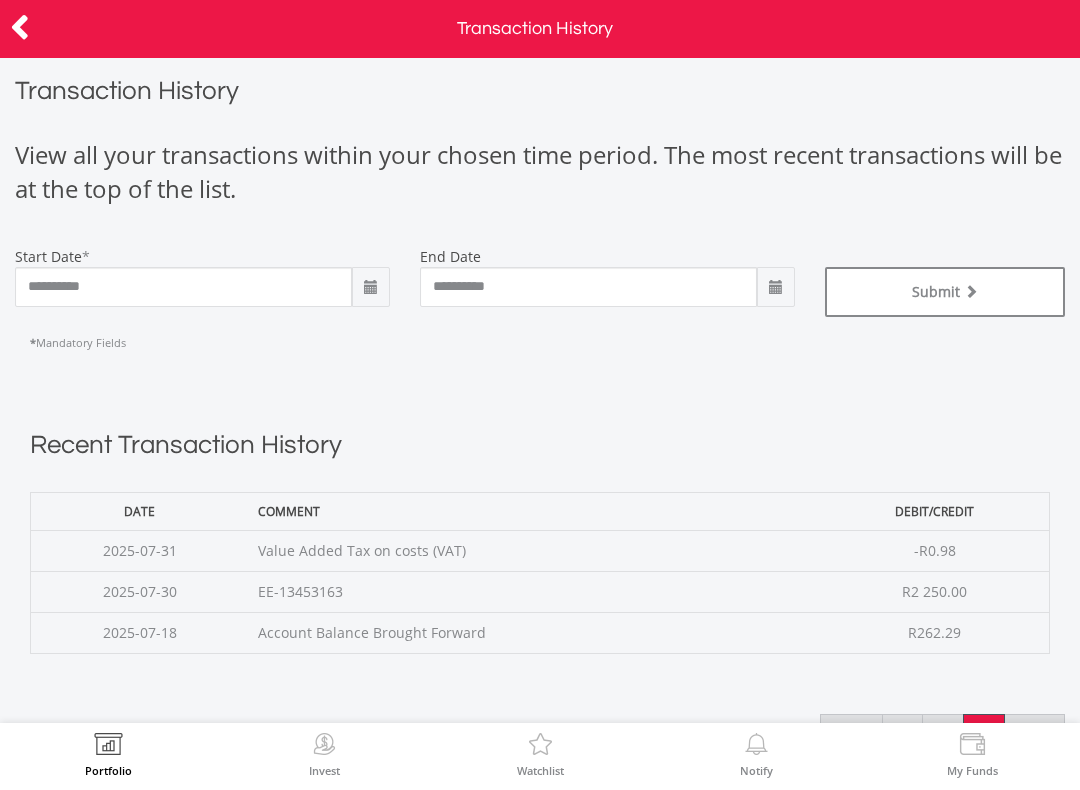 click at bounding box center (20, 27) 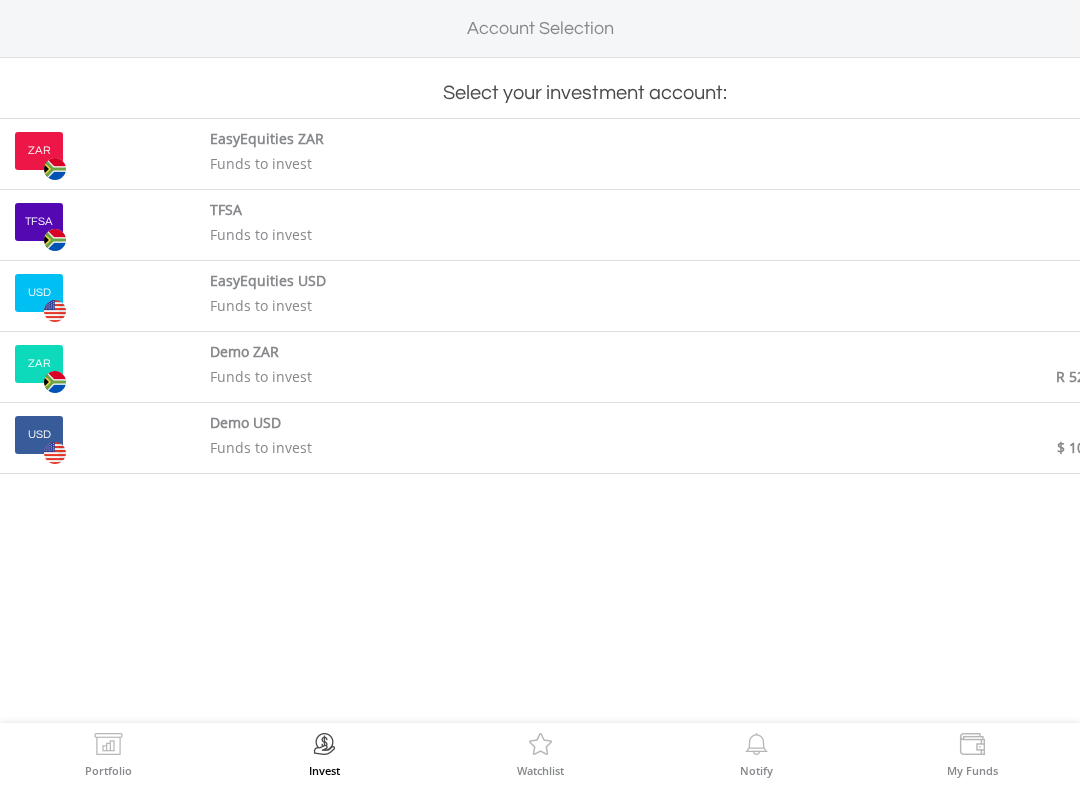 scroll, scrollTop: 0, scrollLeft: 0, axis: both 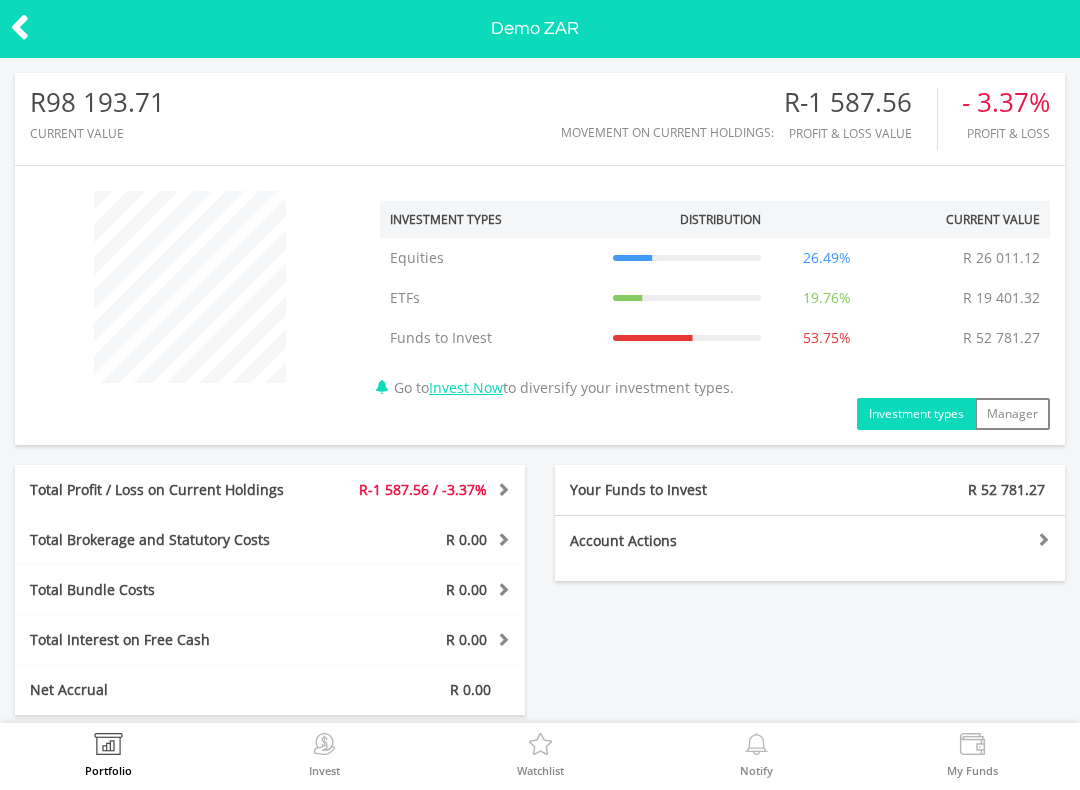 click on "Invest Now" at bounding box center [466, 387] 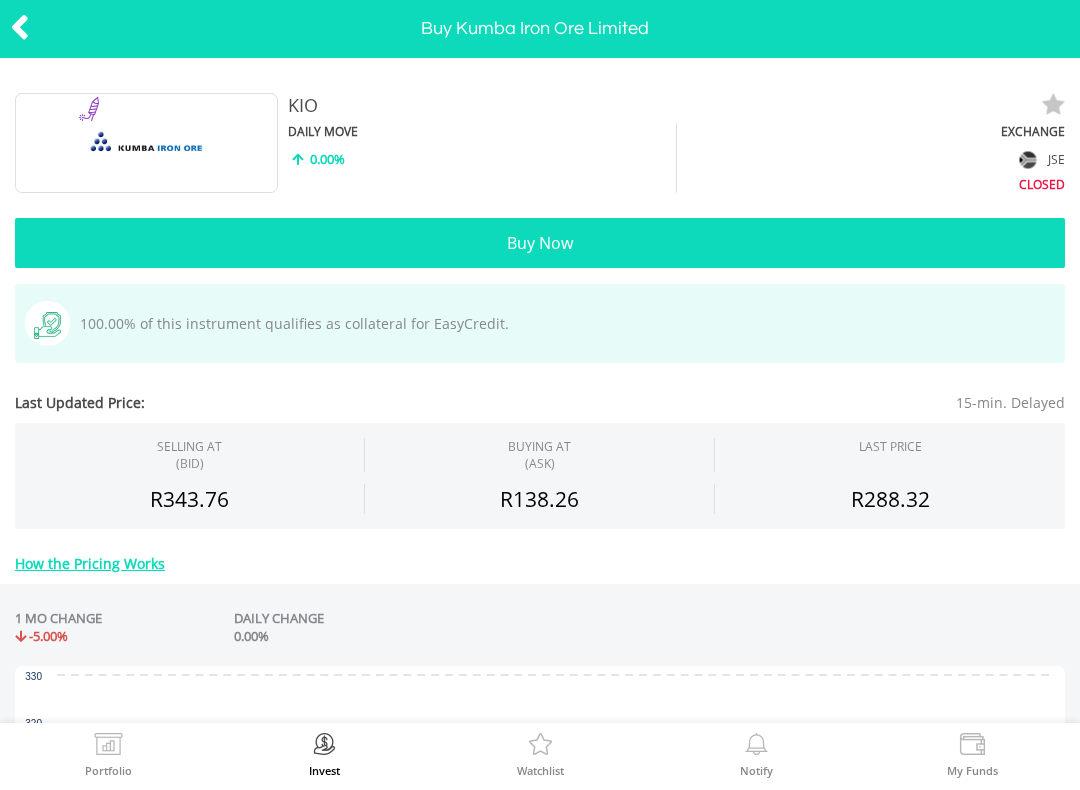 scroll, scrollTop: 0, scrollLeft: 0, axis: both 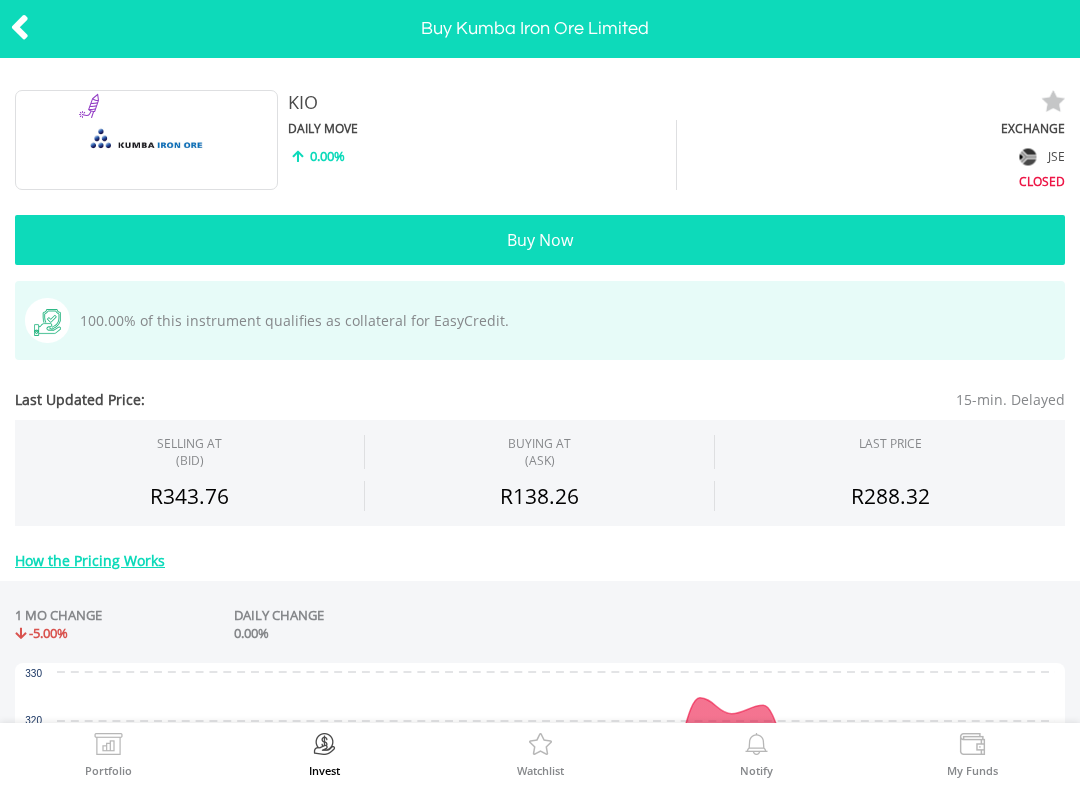 click on "Buy Now" at bounding box center [540, 240] 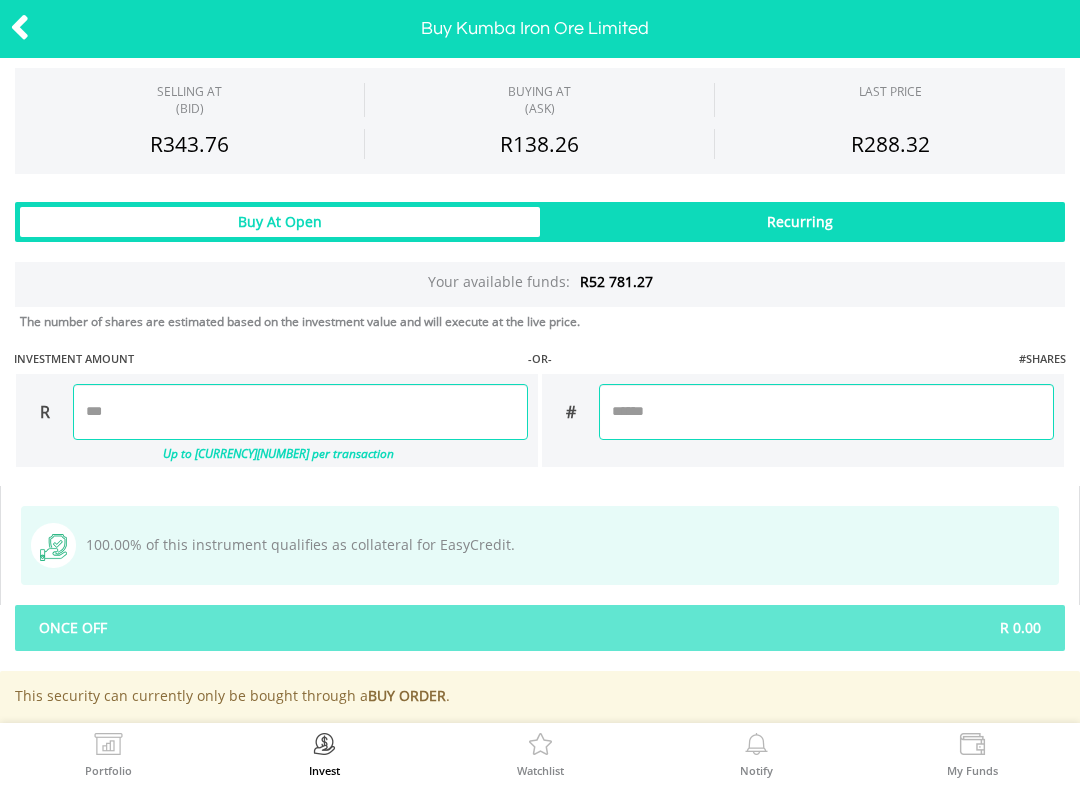scroll, scrollTop: 1202, scrollLeft: 0, axis: vertical 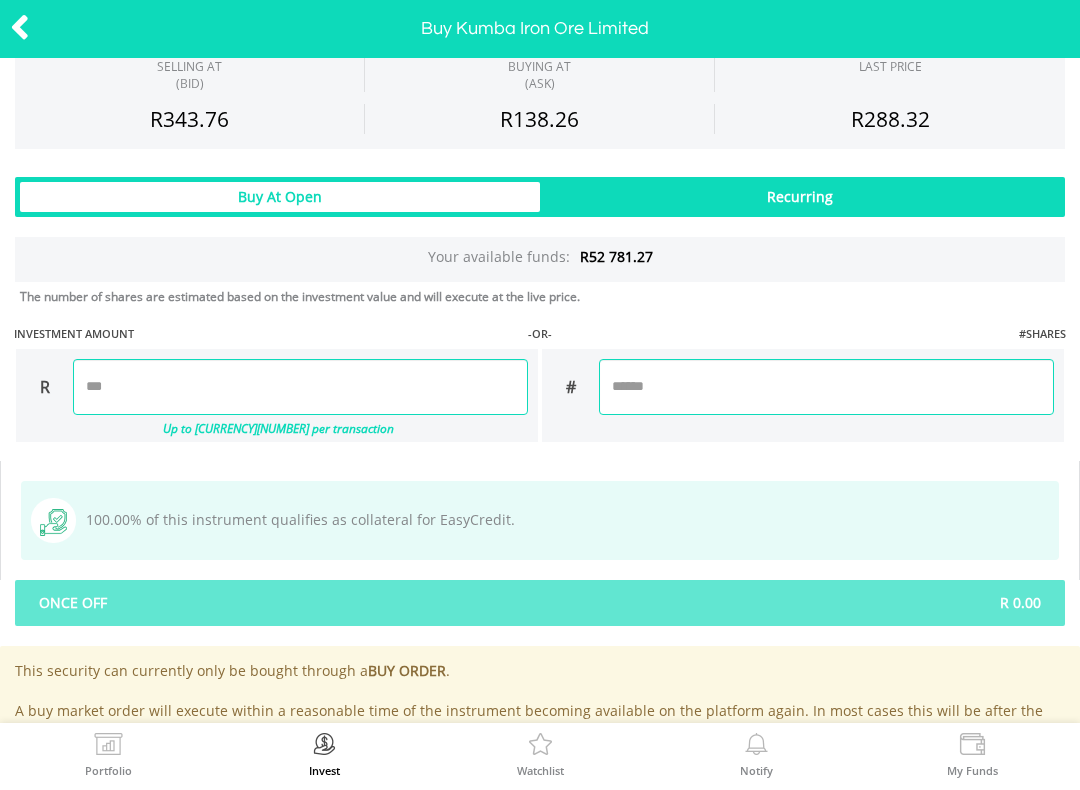 click at bounding box center [300, 387] 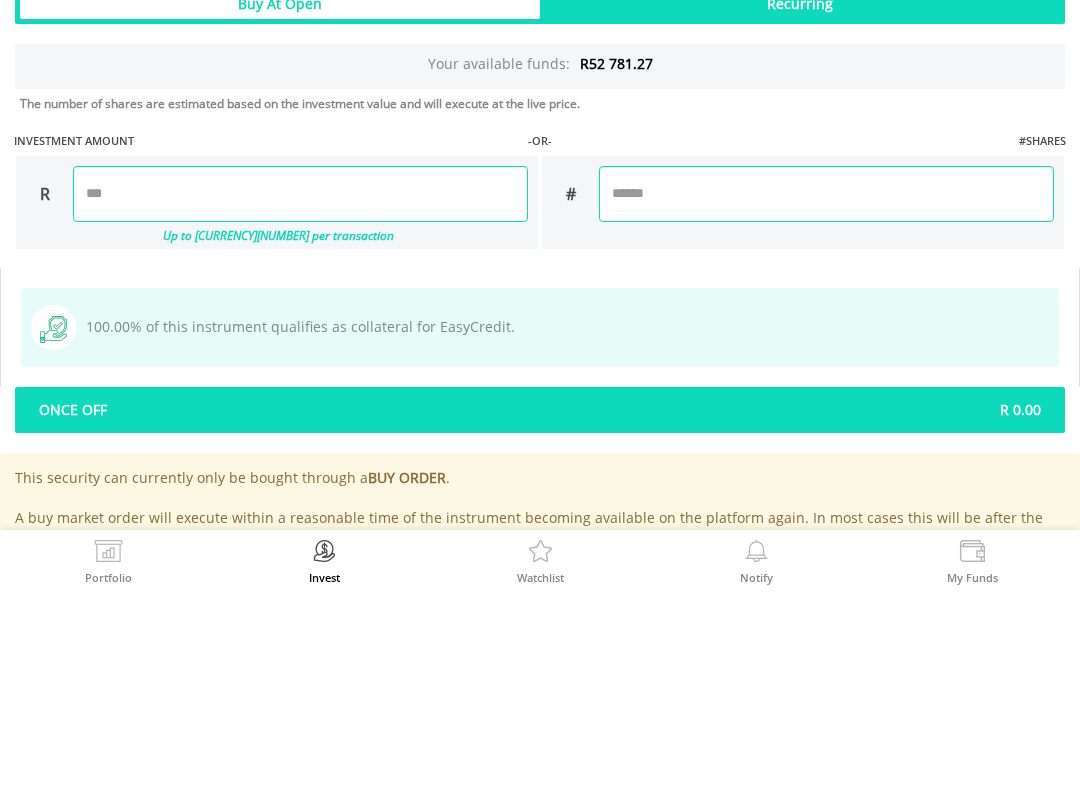 type on "********" 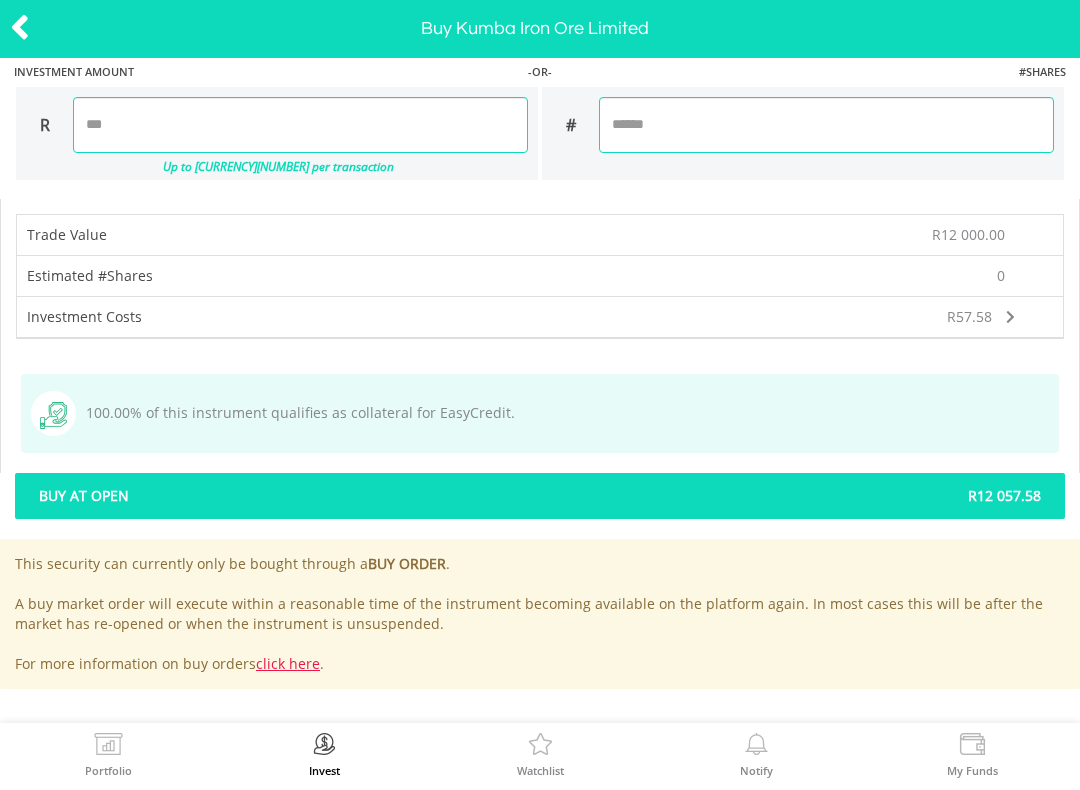 scroll, scrollTop: 1463, scrollLeft: 0, axis: vertical 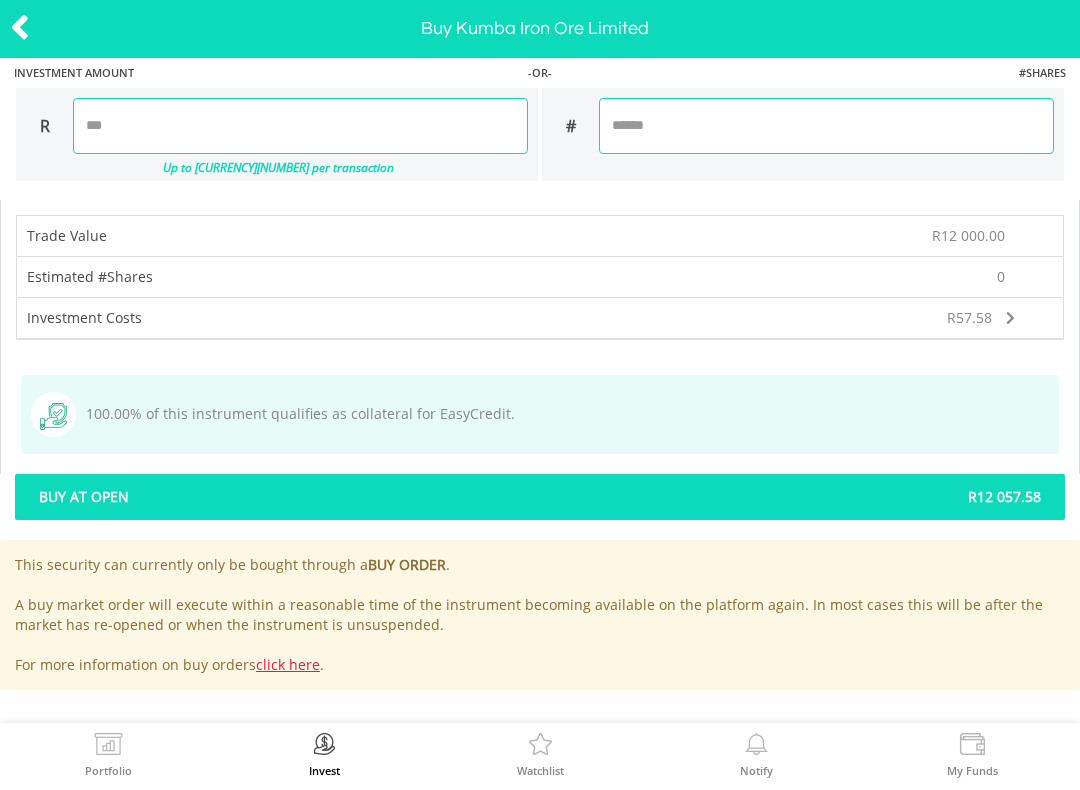 click on "R57.58" at bounding box center (815, 318) 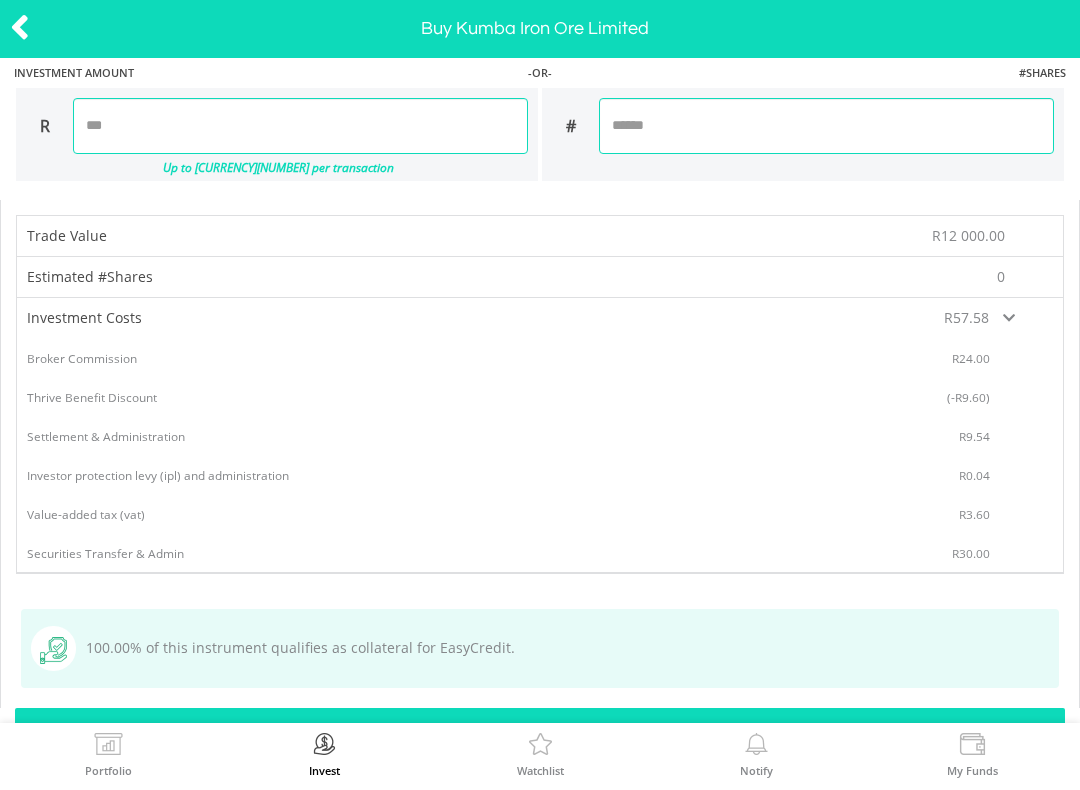 click on "R57.58" at bounding box center [815, 318] 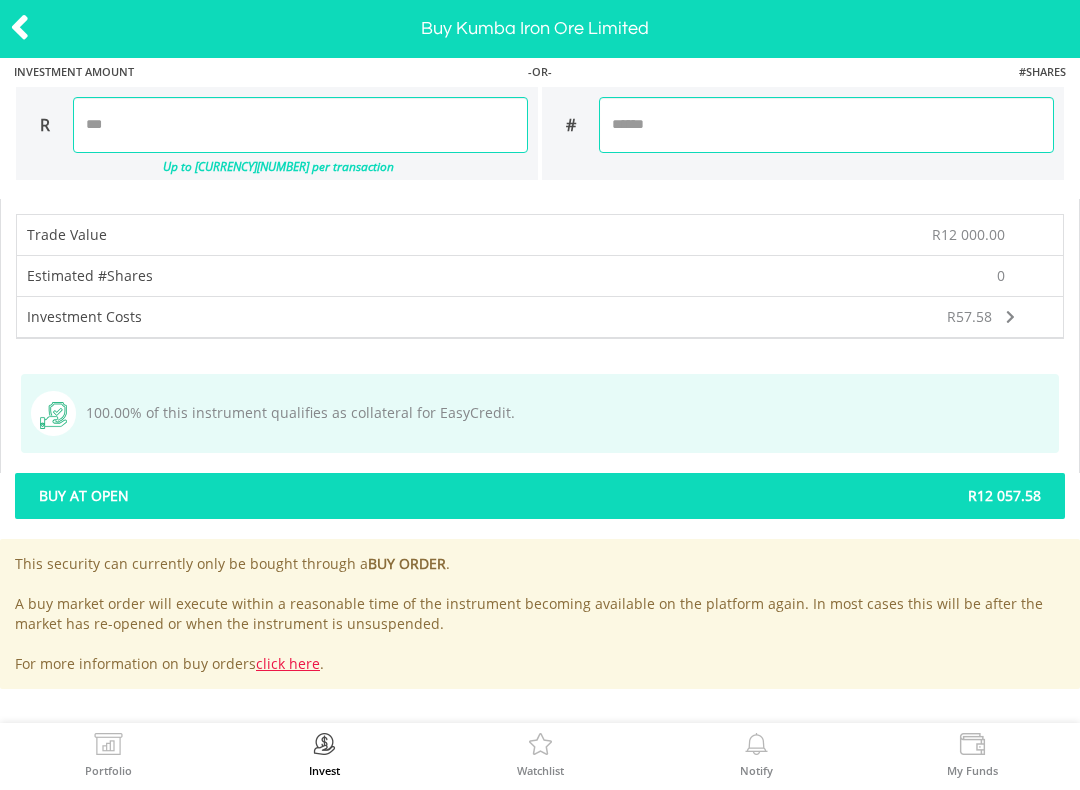 scroll, scrollTop: 1463, scrollLeft: 0, axis: vertical 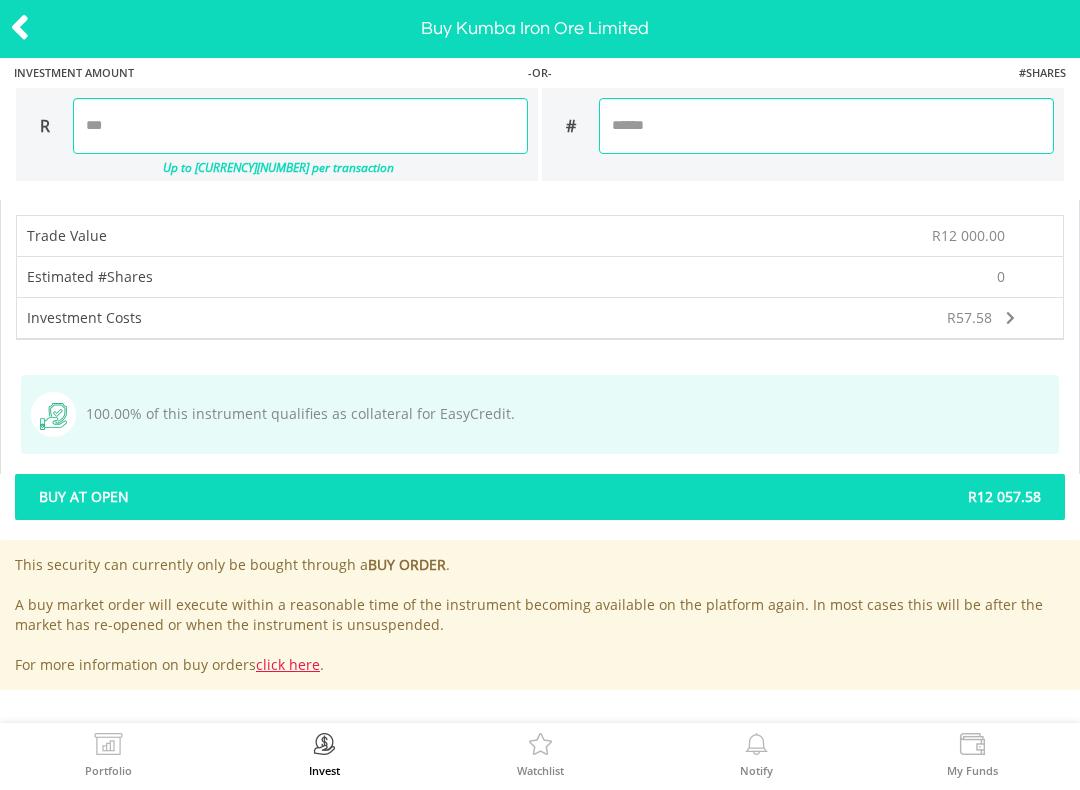 click on "Buy At Open
R12 057.58" at bounding box center (540, 497) 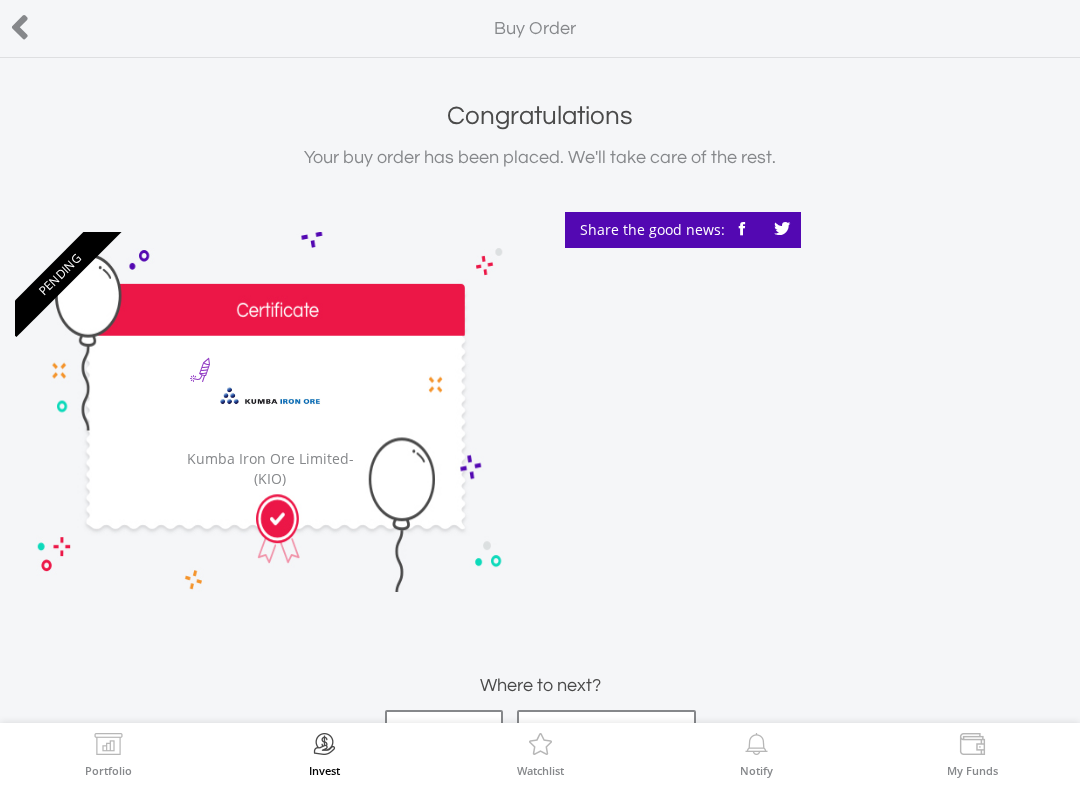 scroll, scrollTop: 0, scrollLeft: 0, axis: both 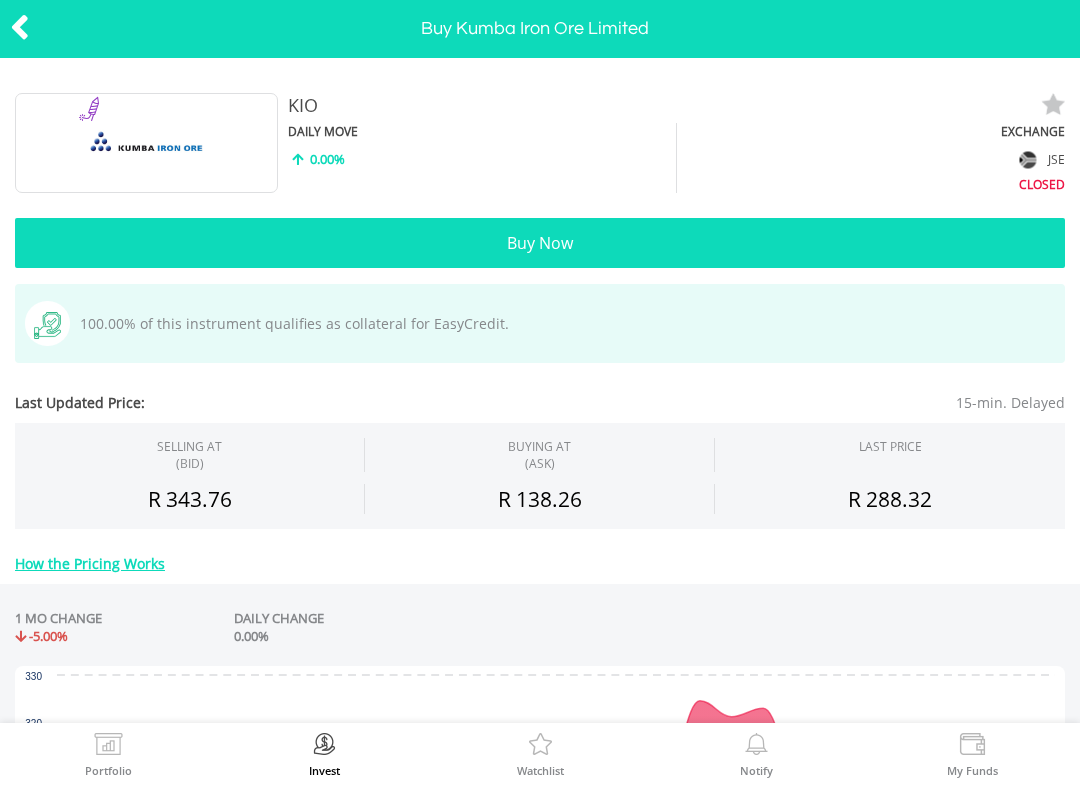 click at bounding box center [20, 27] 